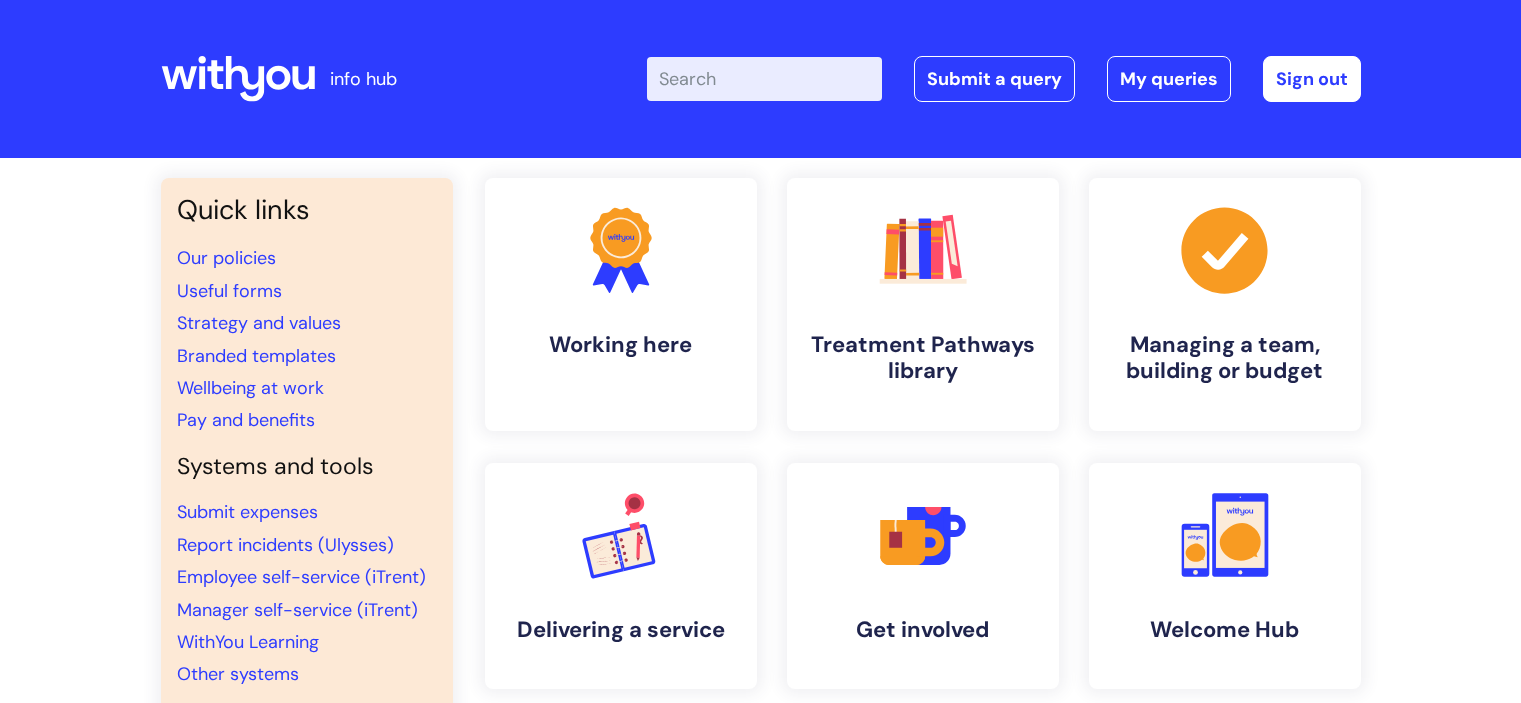 scroll, scrollTop: 0, scrollLeft: 0, axis: both 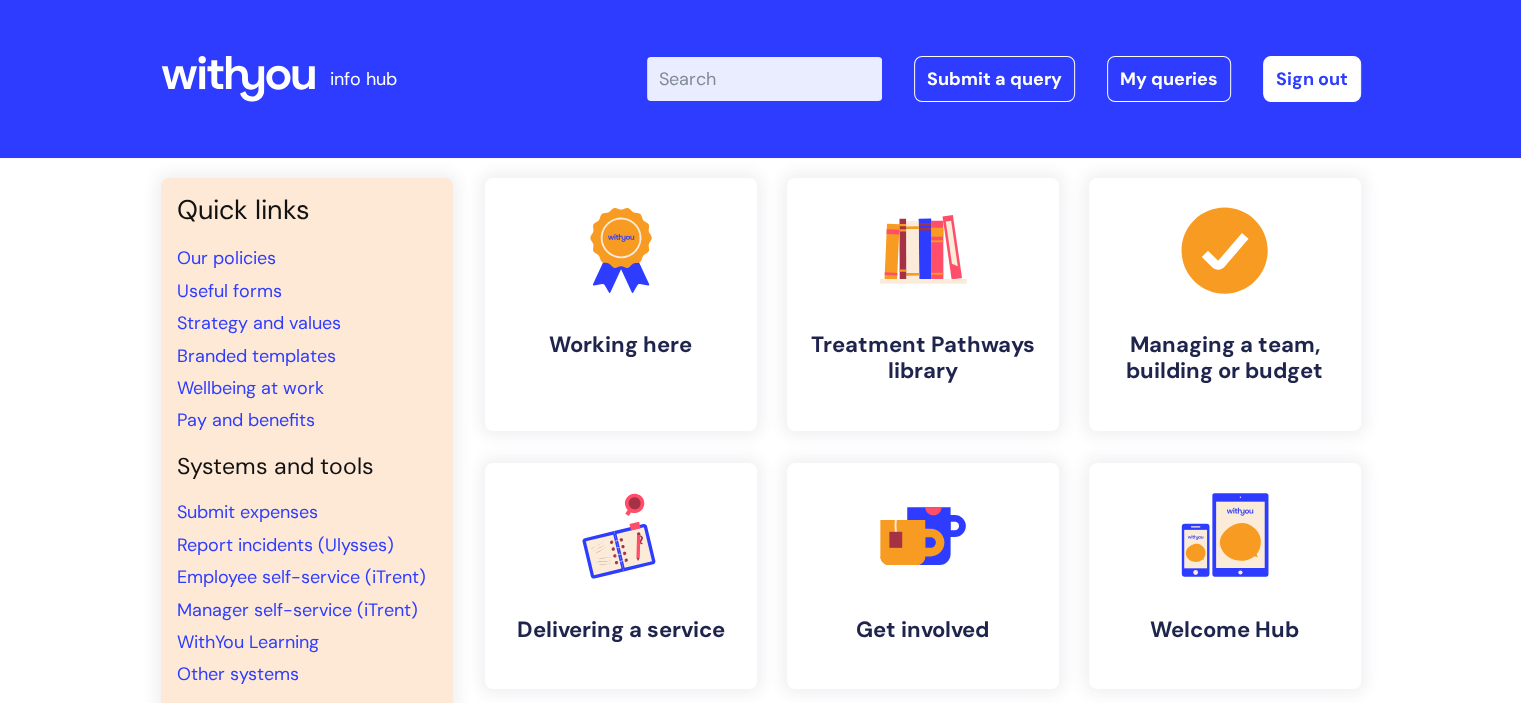 click on "Enter your search term here..." at bounding box center (764, 79) 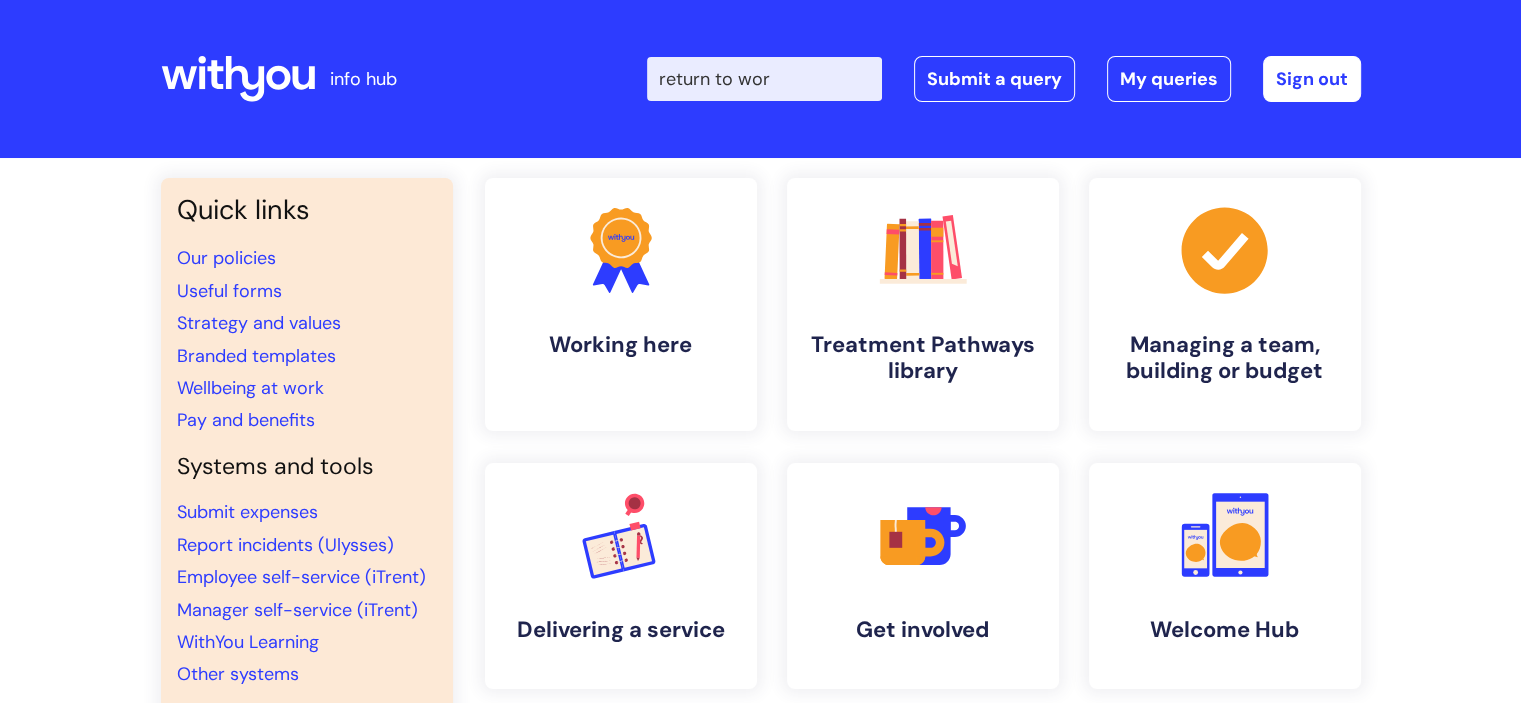 type on "return to work" 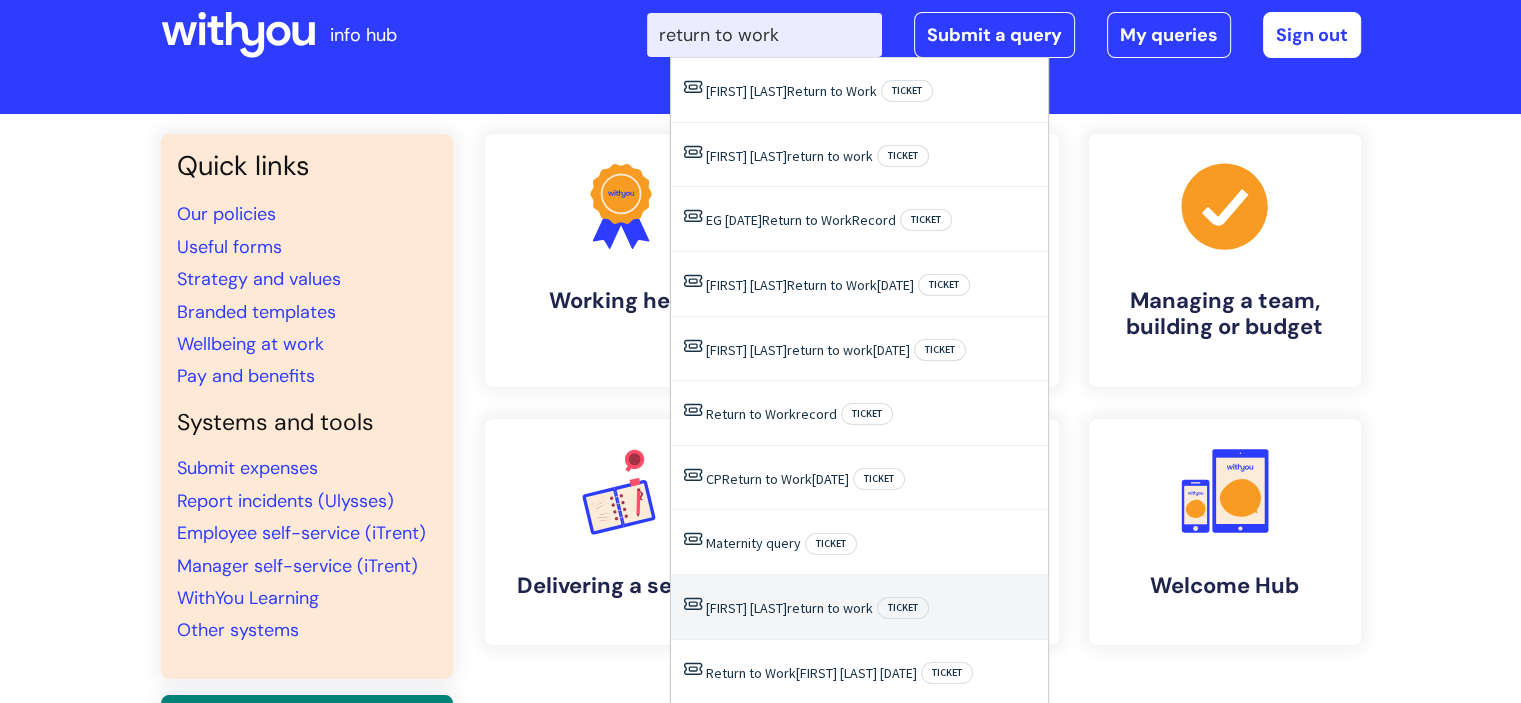 scroll, scrollTop: 0, scrollLeft: 0, axis: both 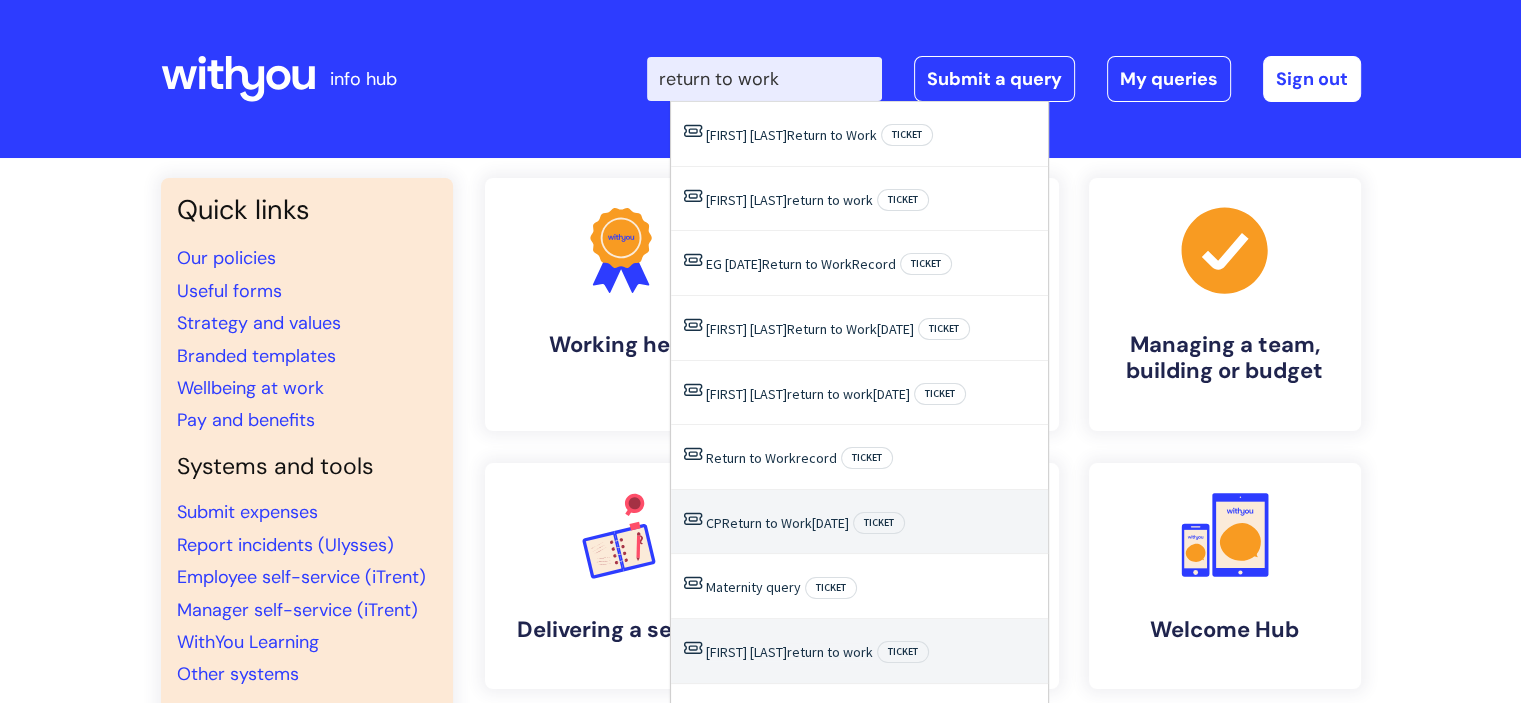 type 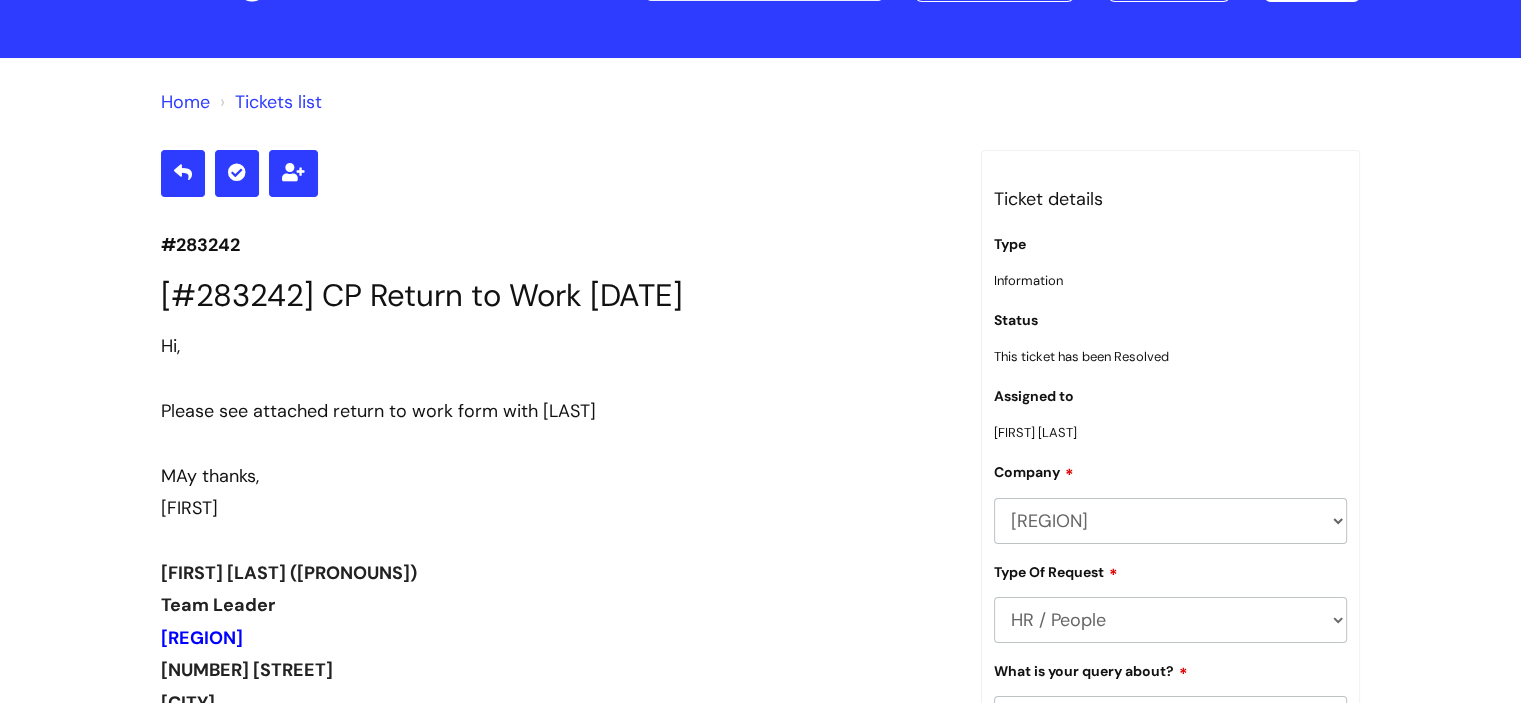 scroll, scrollTop: 0, scrollLeft: 0, axis: both 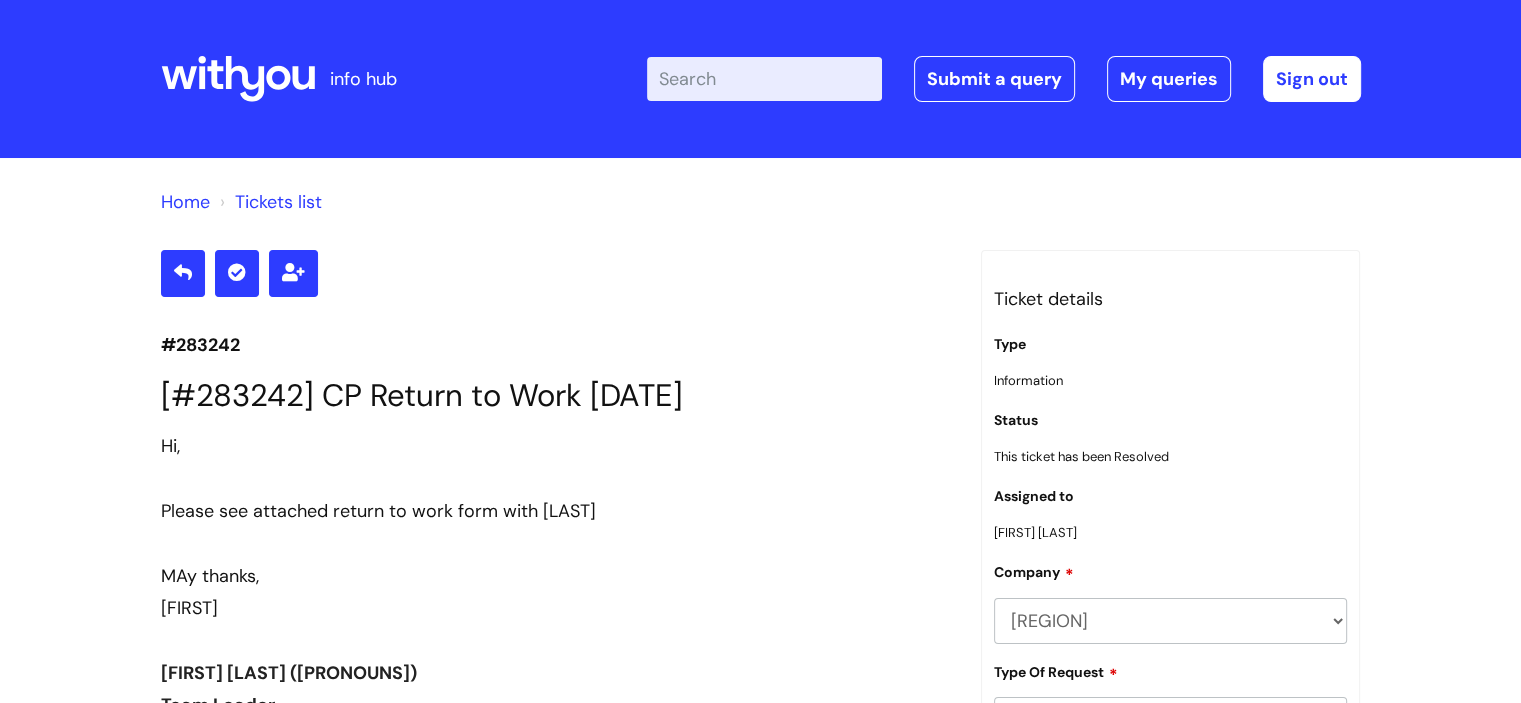 click on "Enter your search term here..." at bounding box center (764, 79) 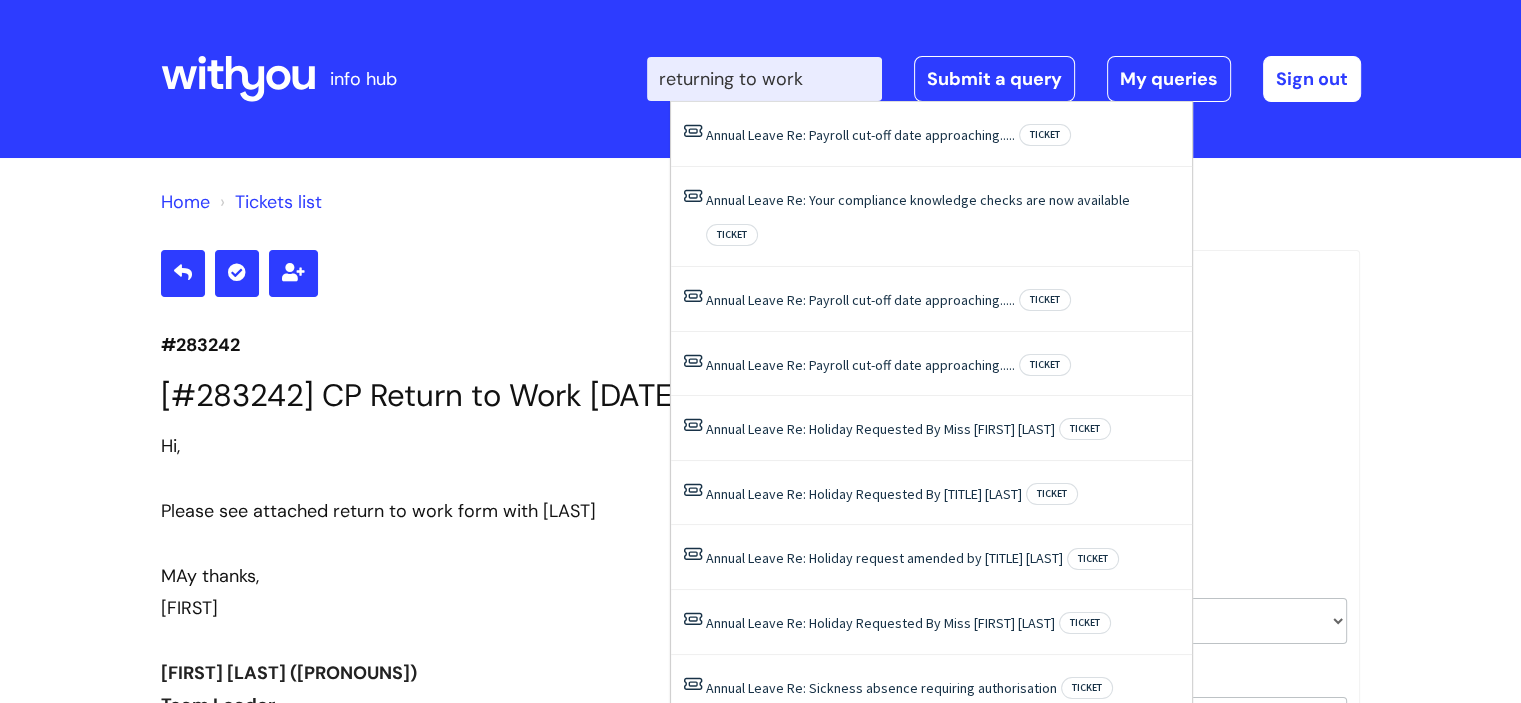 type on "returning to work" 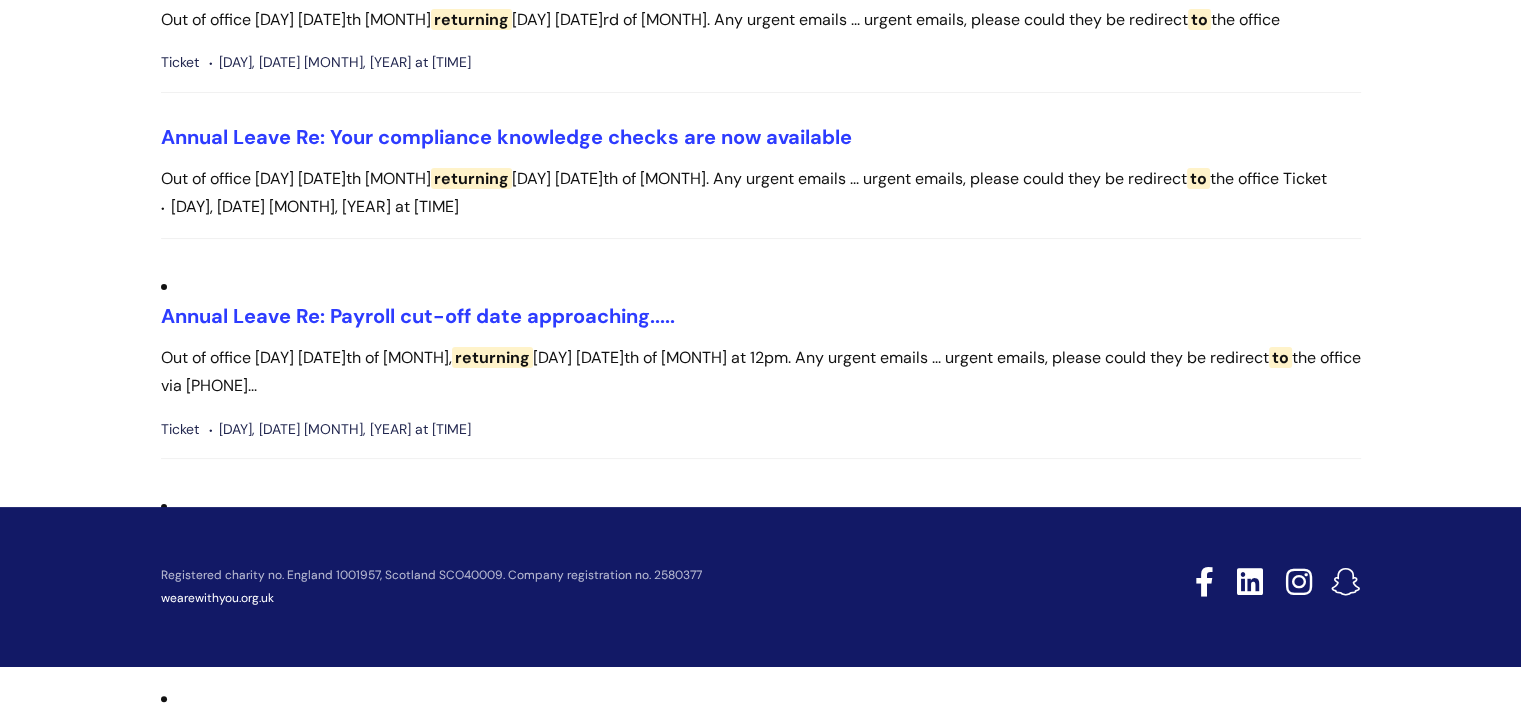 scroll, scrollTop: 0, scrollLeft: 0, axis: both 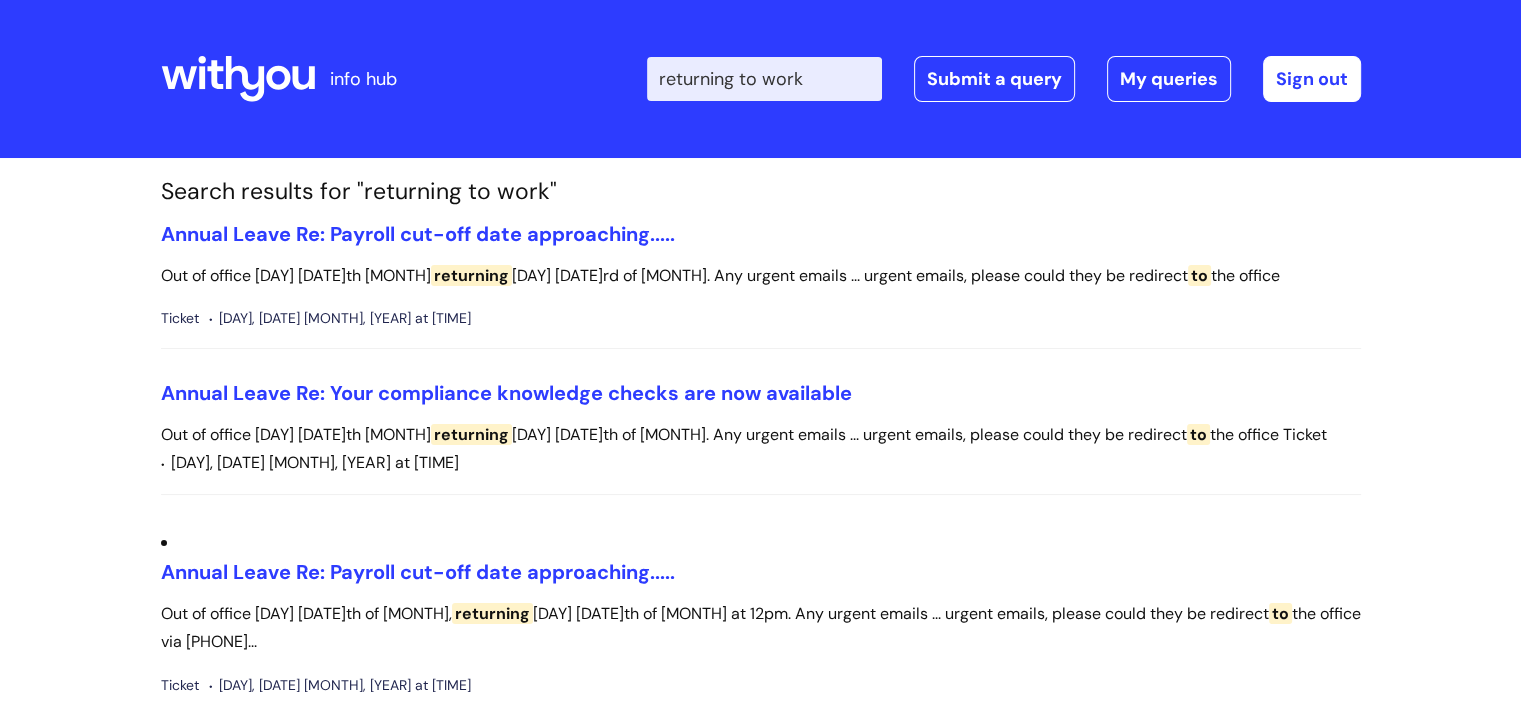 drag, startPoint x: 861, startPoint y: 80, endPoint x: 540, endPoint y: 97, distance: 321.44983 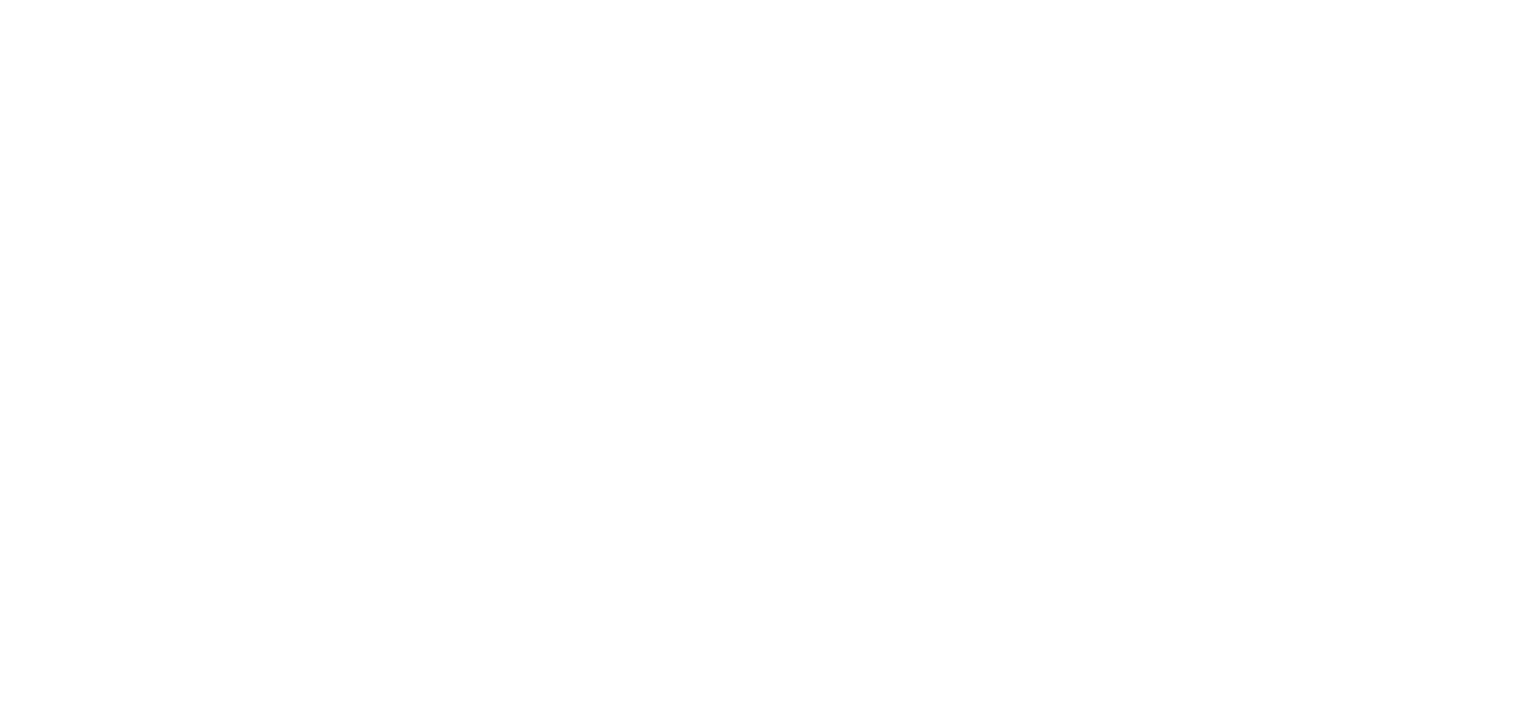 scroll, scrollTop: 0, scrollLeft: 0, axis: both 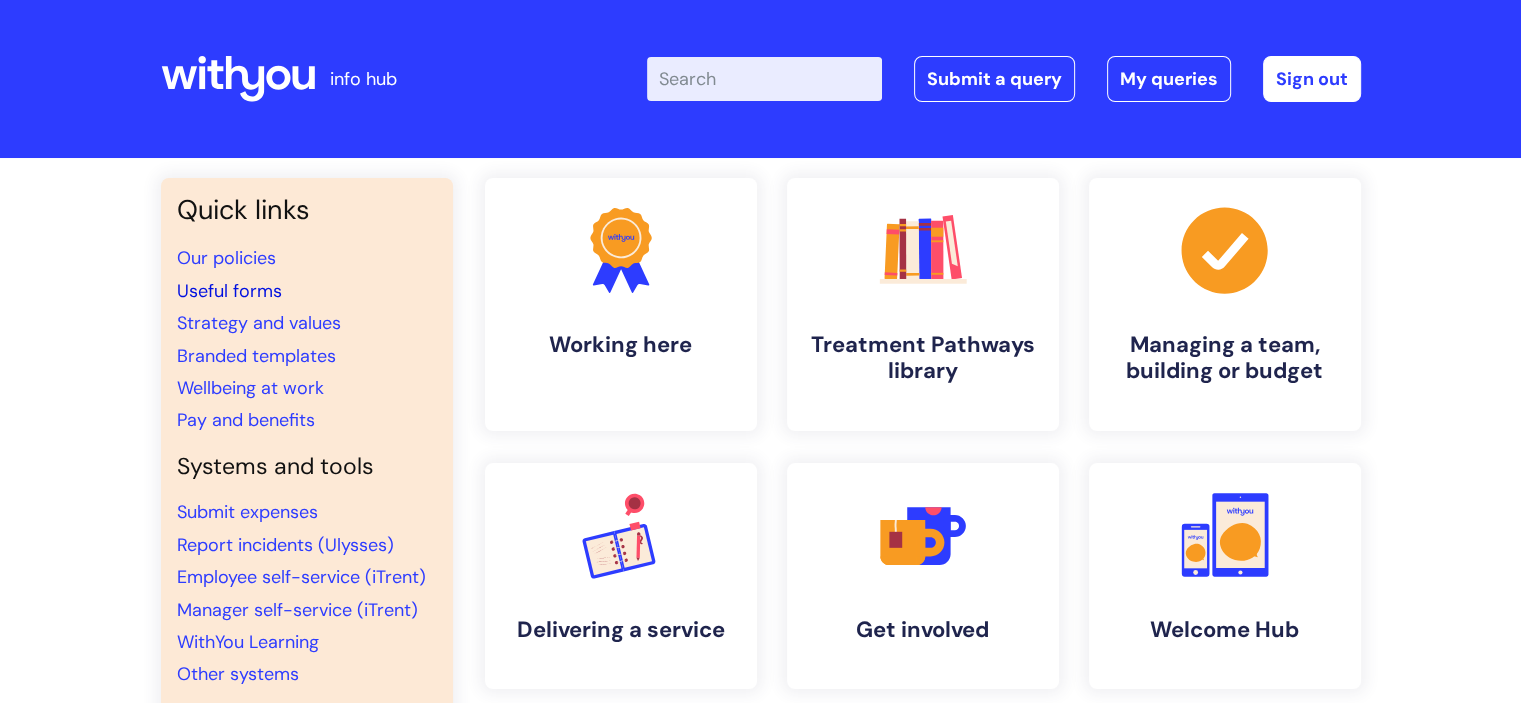 click on "Useful forms" at bounding box center (229, 291) 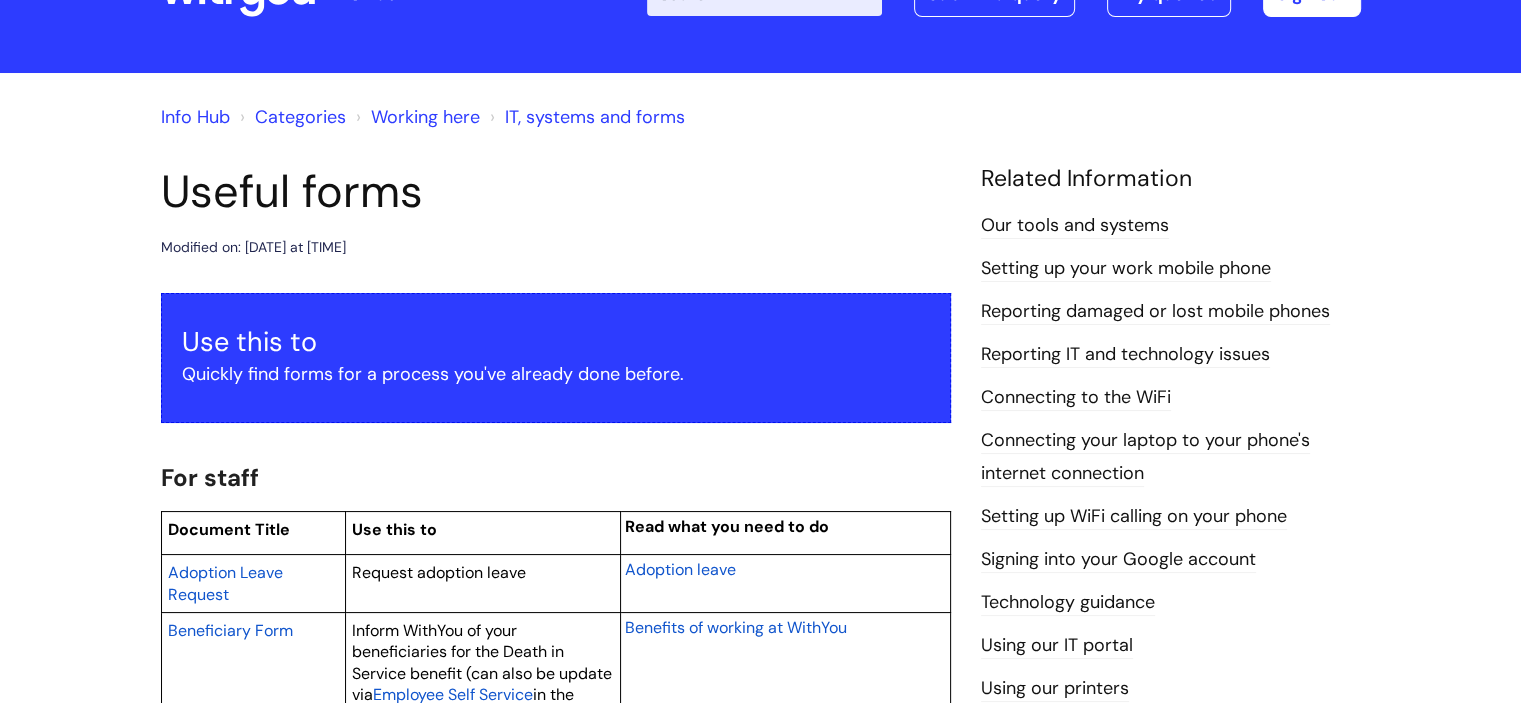 scroll, scrollTop: 0, scrollLeft: 0, axis: both 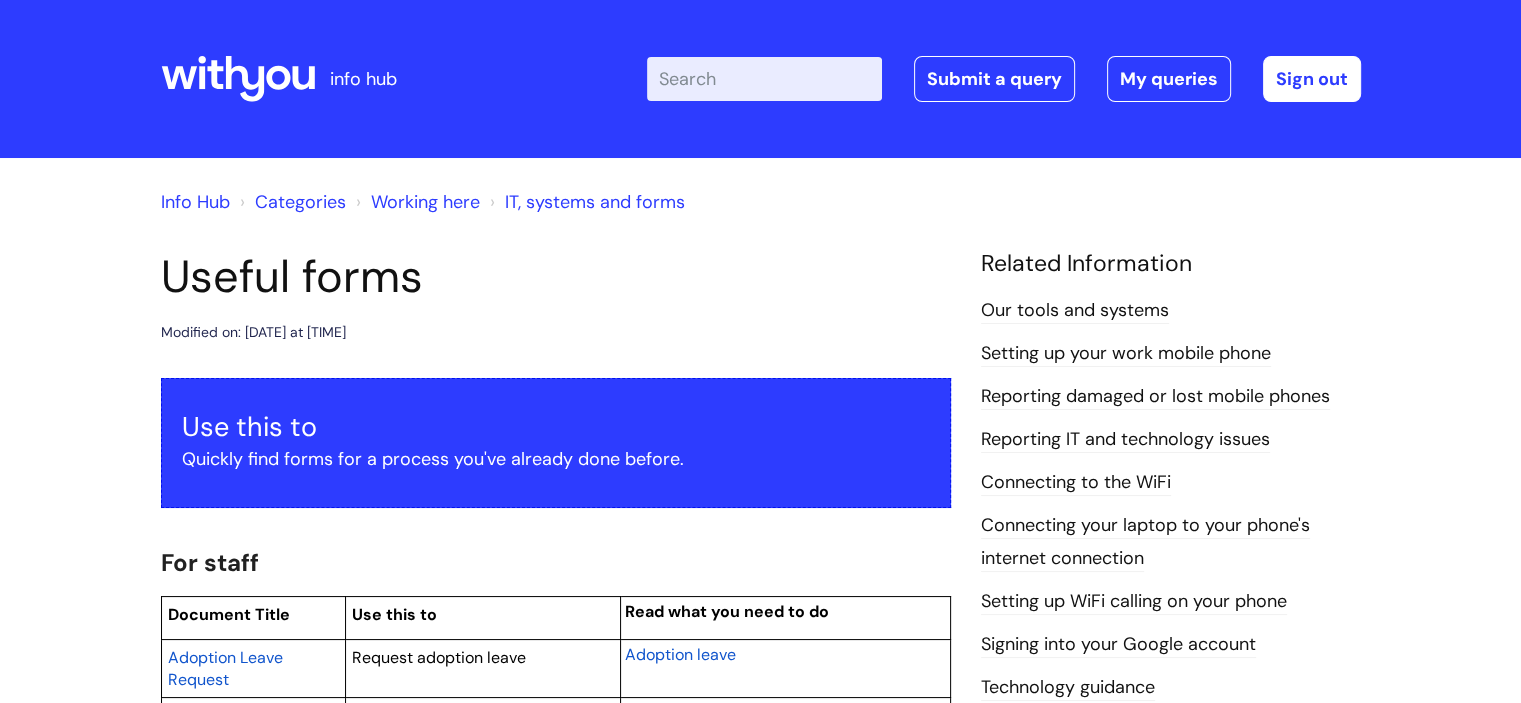 click on "Enter your search term here..." at bounding box center (764, 79) 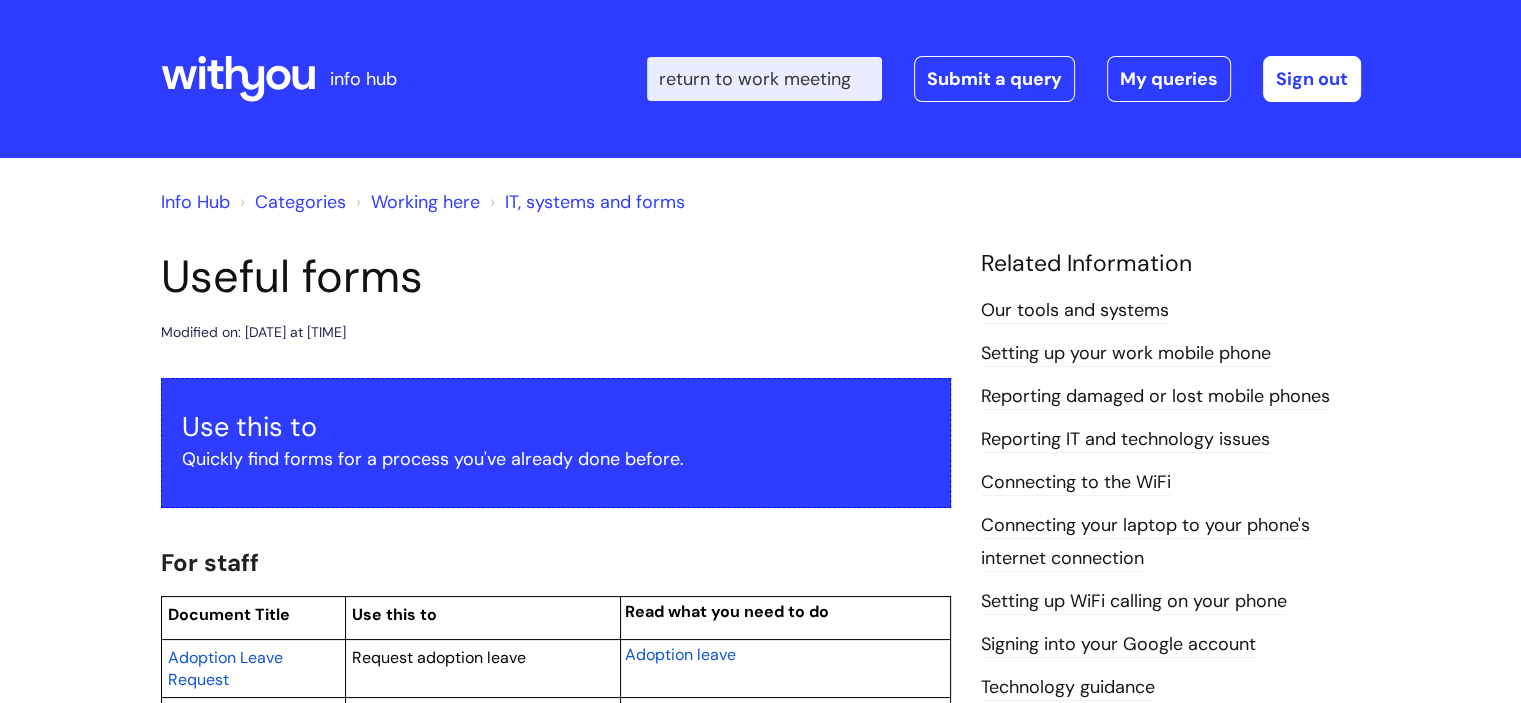 scroll, scrollTop: 0, scrollLeft: 0, axis: both 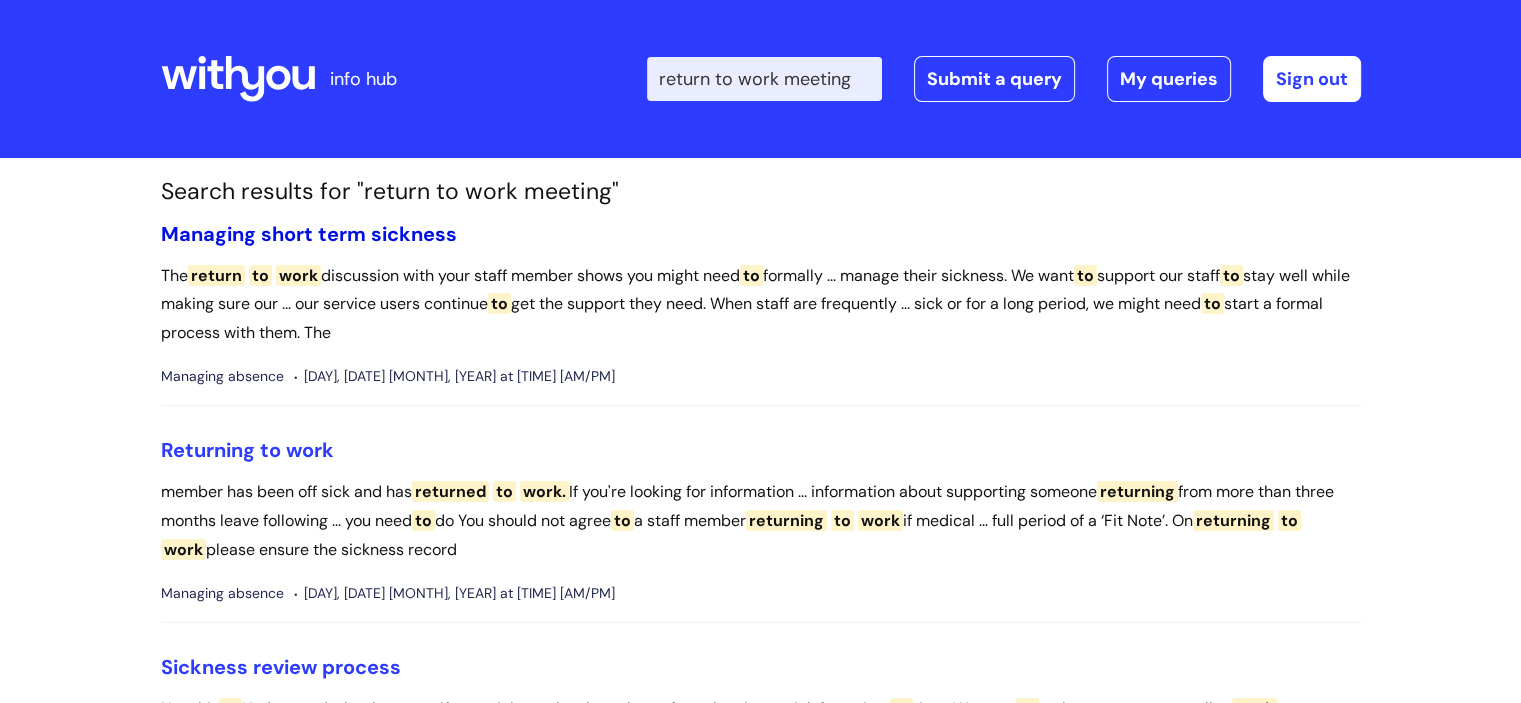 click on "Managing short term sickness" at bounding box center [309, 234] 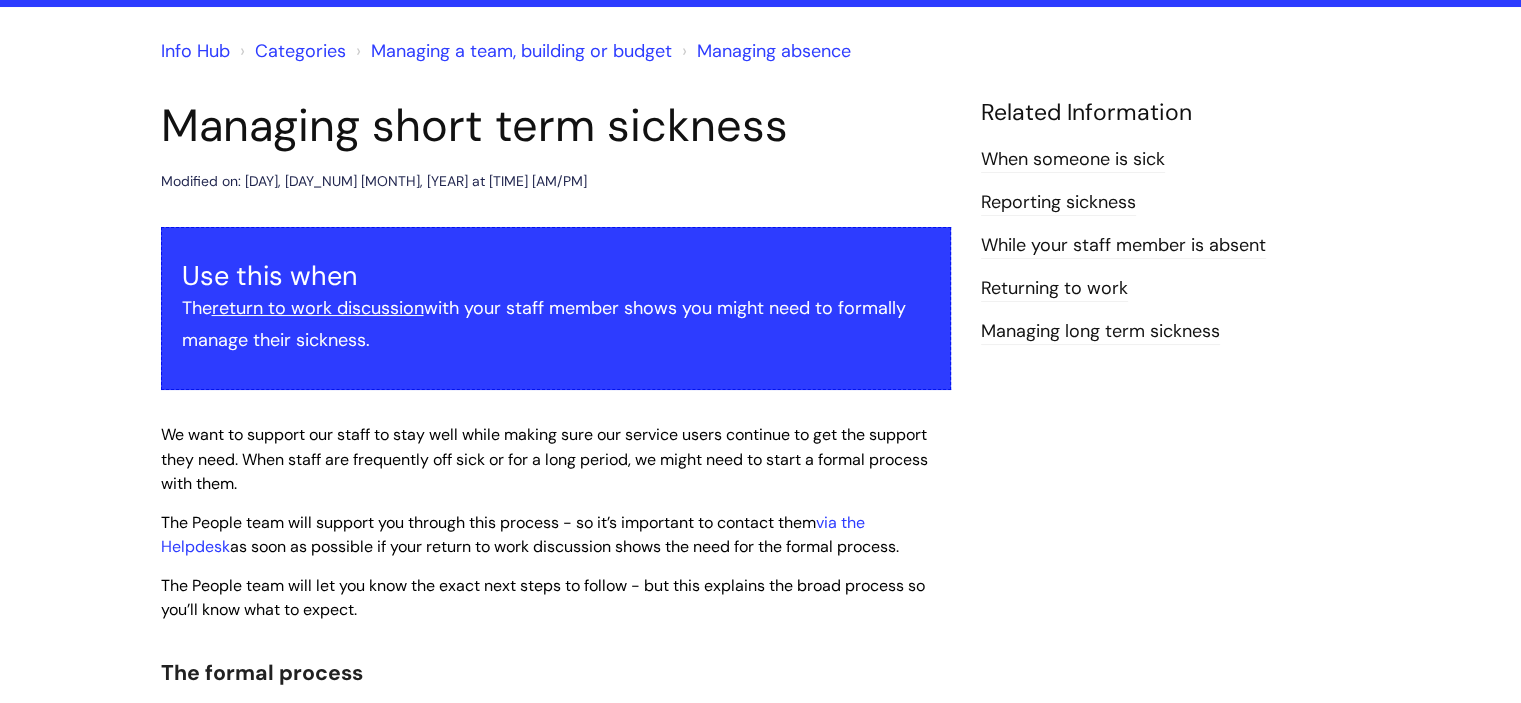 scroll, scrollTop: 100, scrollLeft: 0, axis: vertical 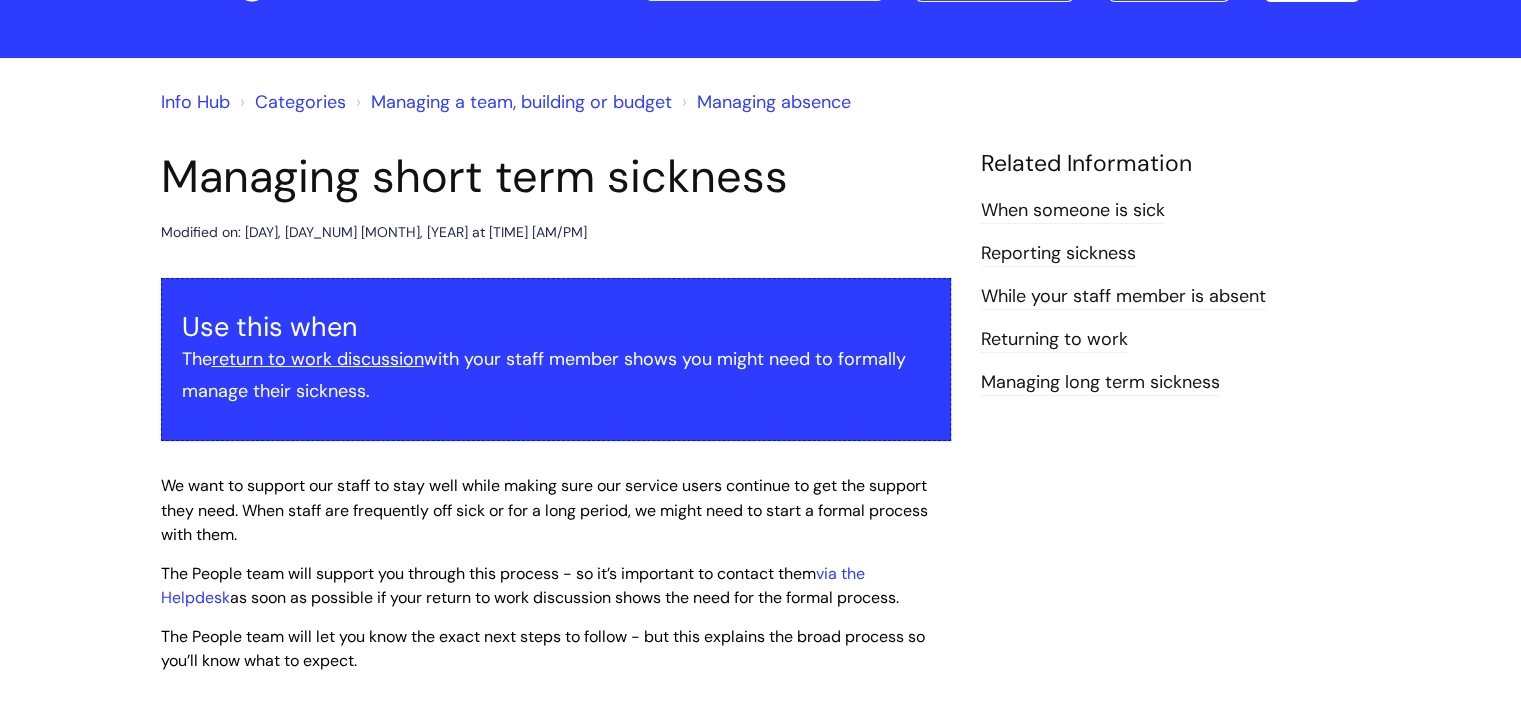 click on "return to work discussion" at bounding box center (318, 359) 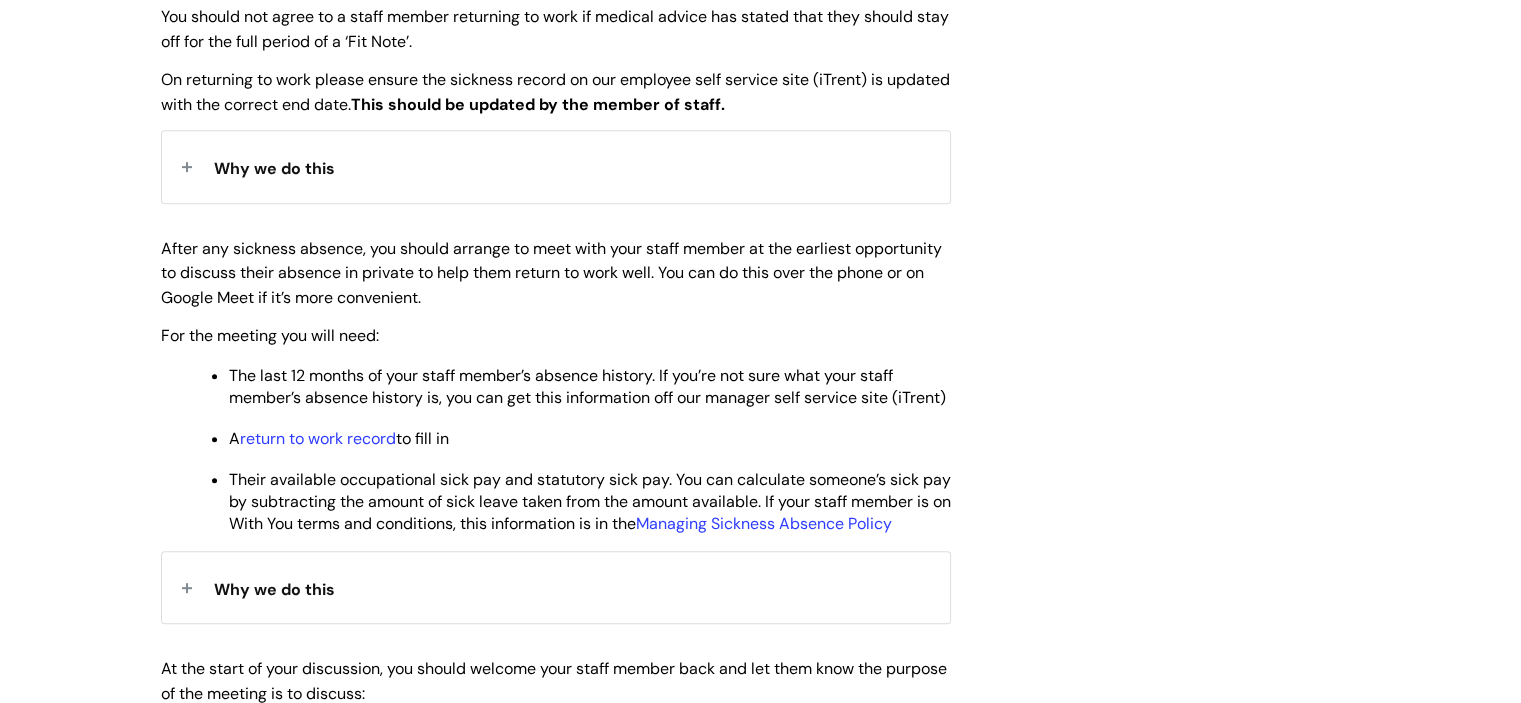 scroll, scrollTop: 900, scrollLeft: 0, axis: vertical 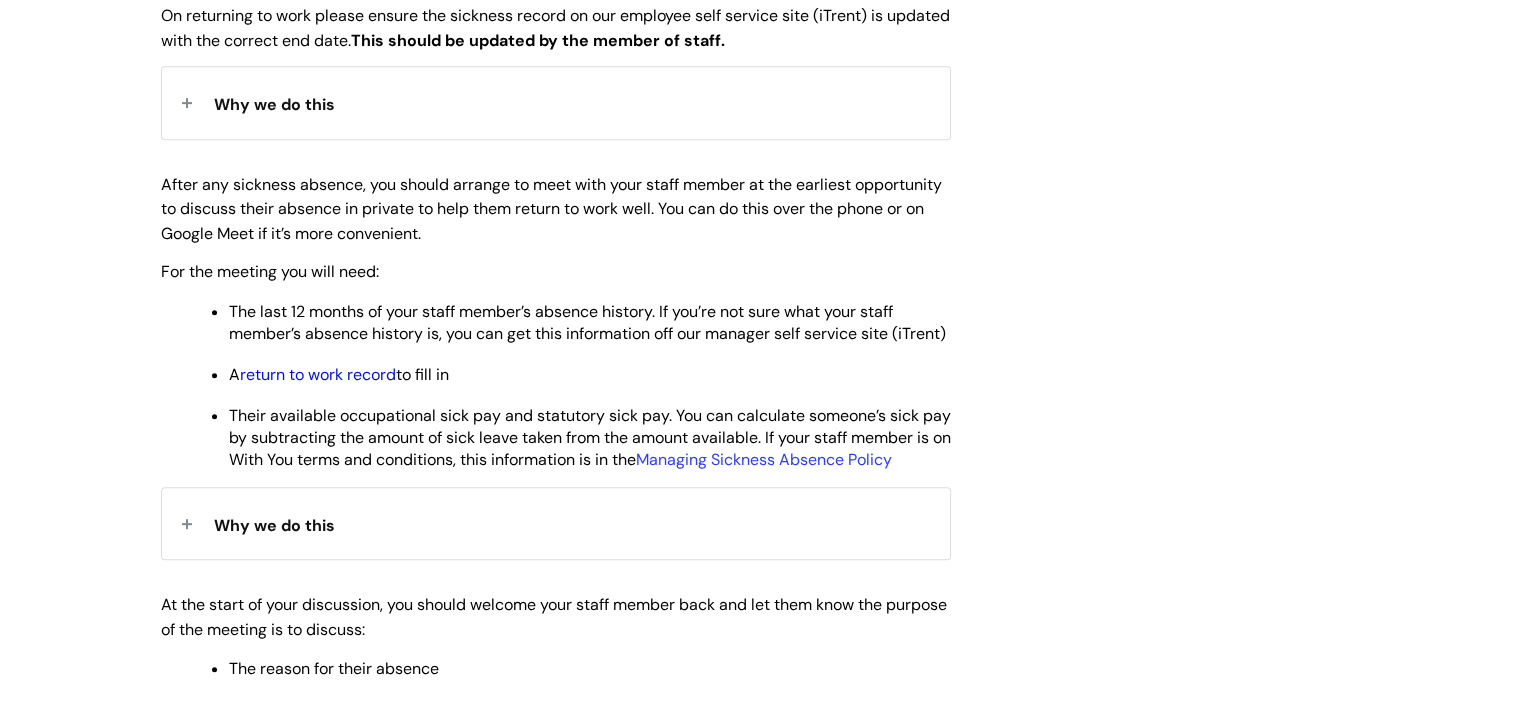 click on "return to work record" at bounding box center [318, 374] 